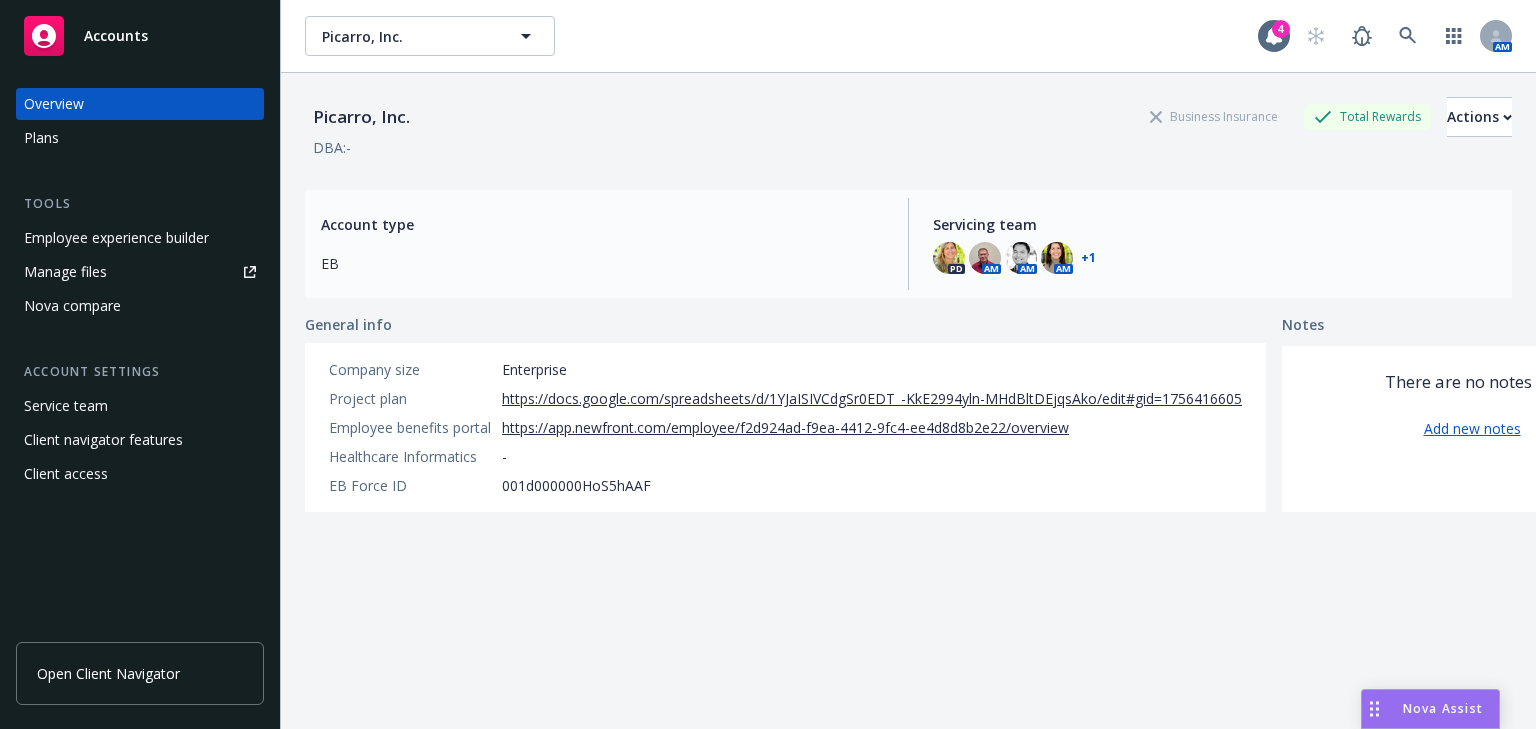 scroll, scrollTop: 0, scrollLeft: 0, axis: both 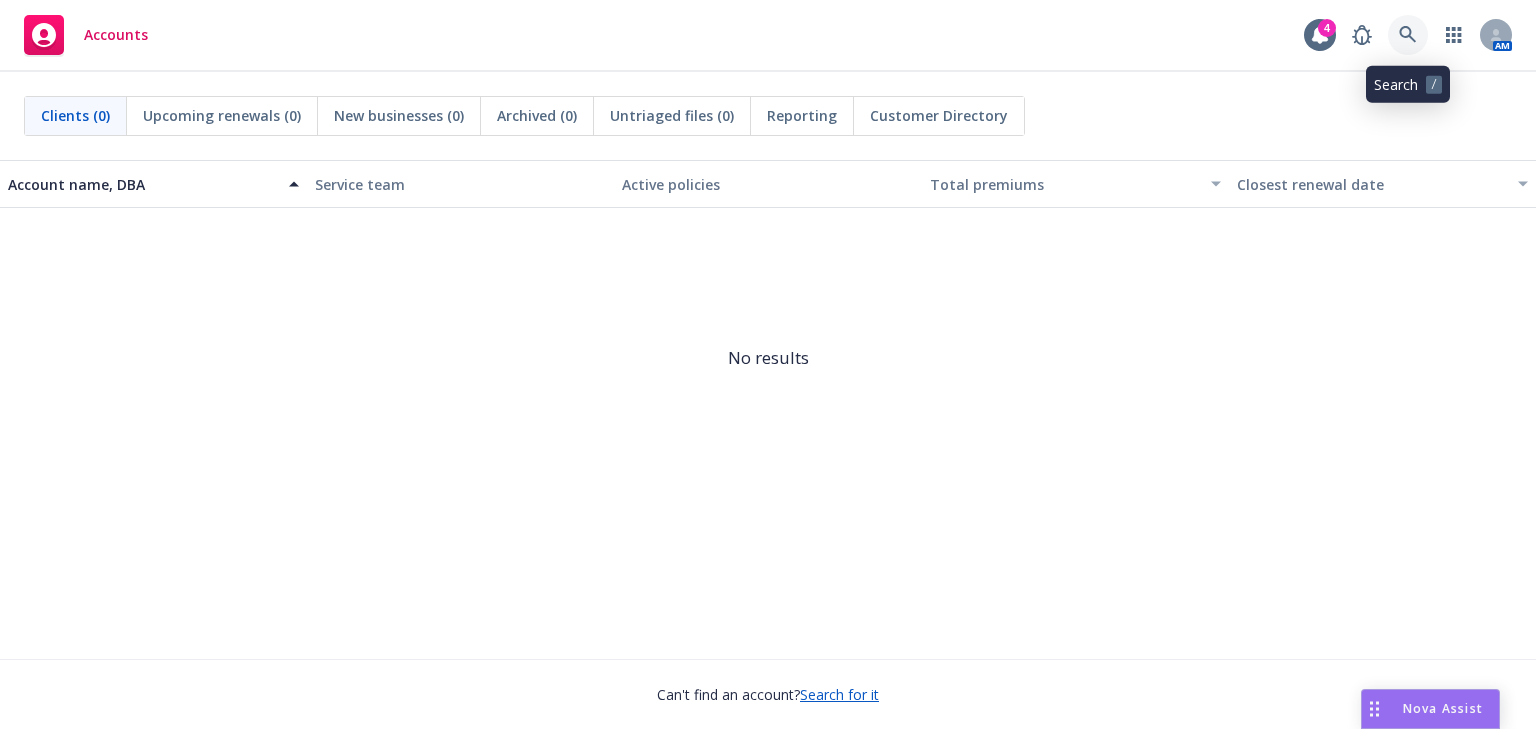 click at bounding box center (1408, 35) 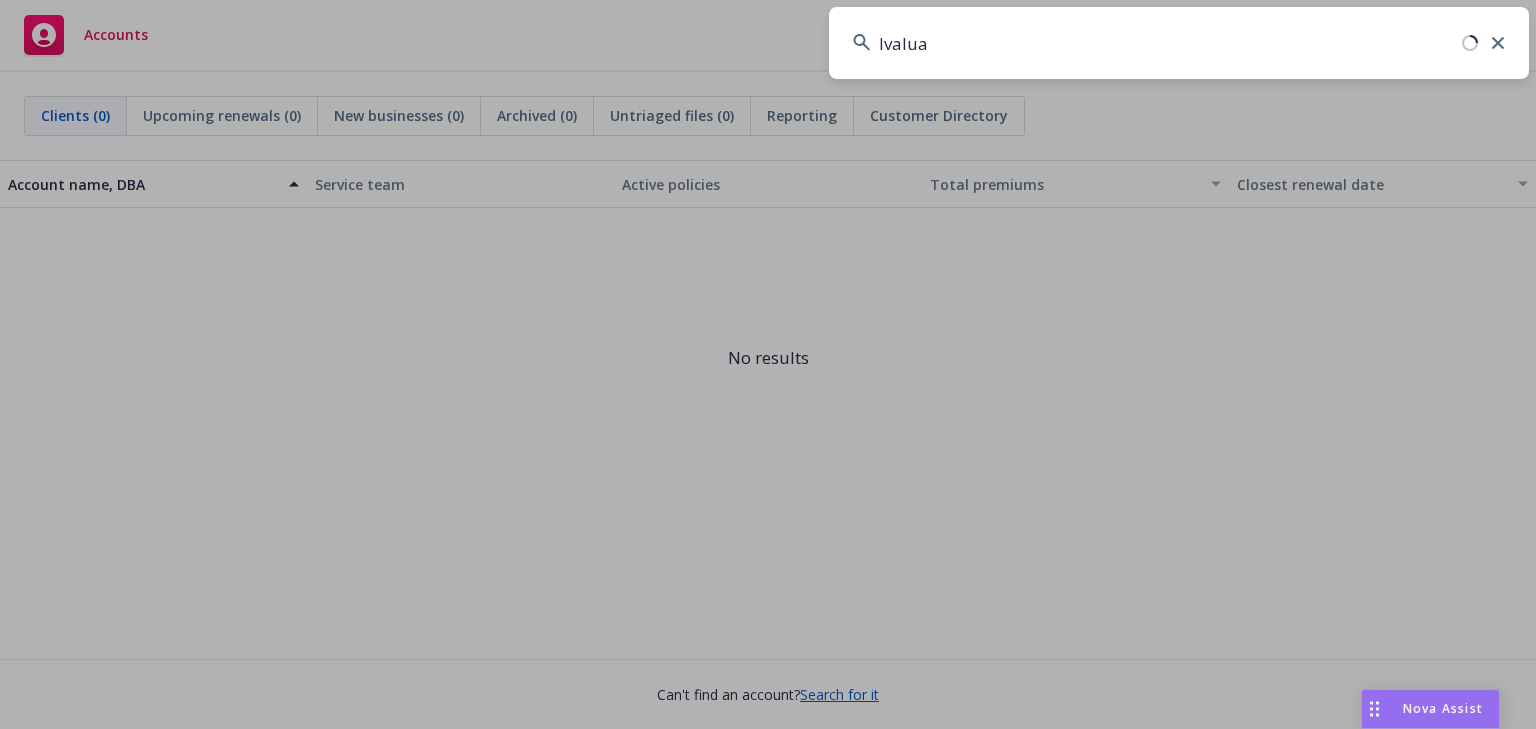type on "Ivalua" 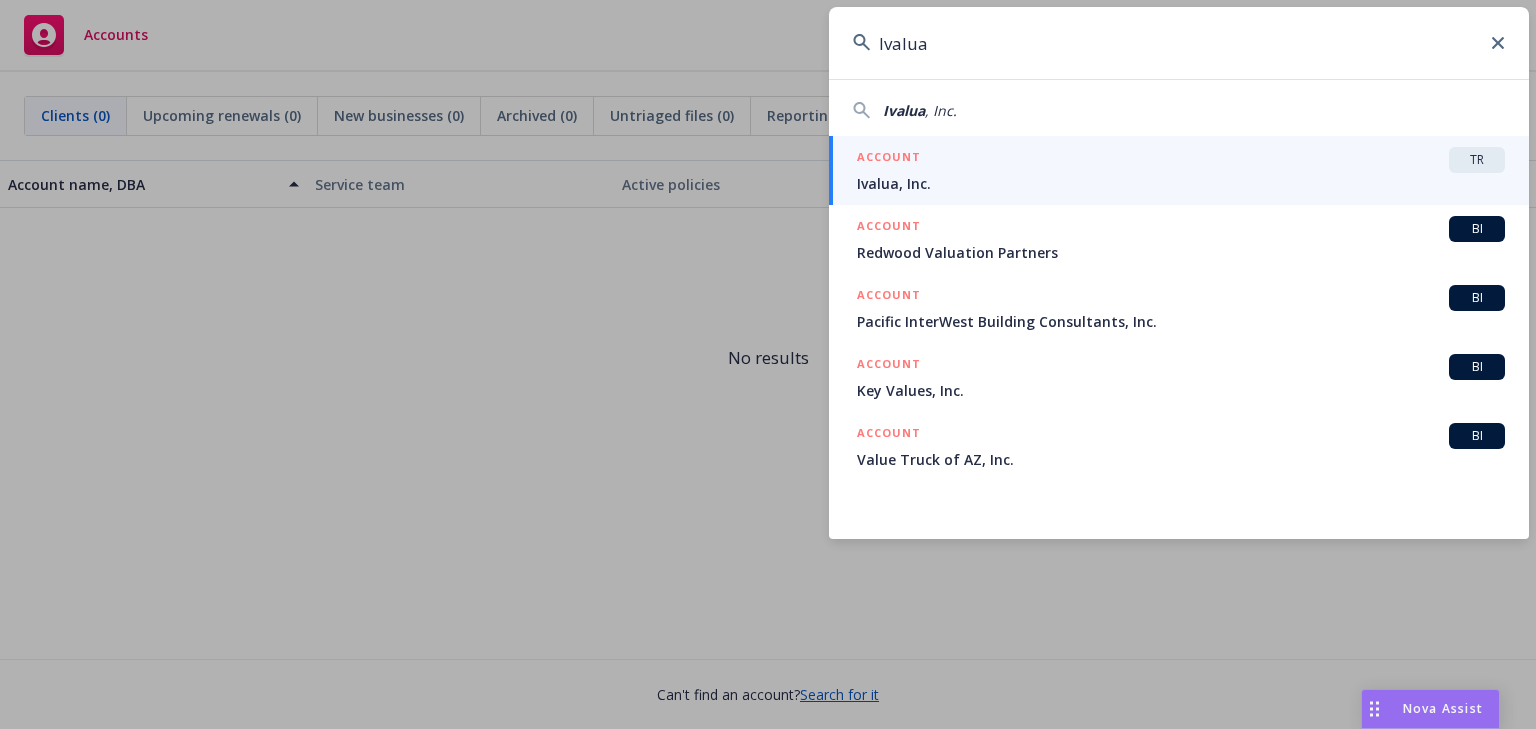 click on "ACCOUNT TR" at bounding box center (1181, 160) 